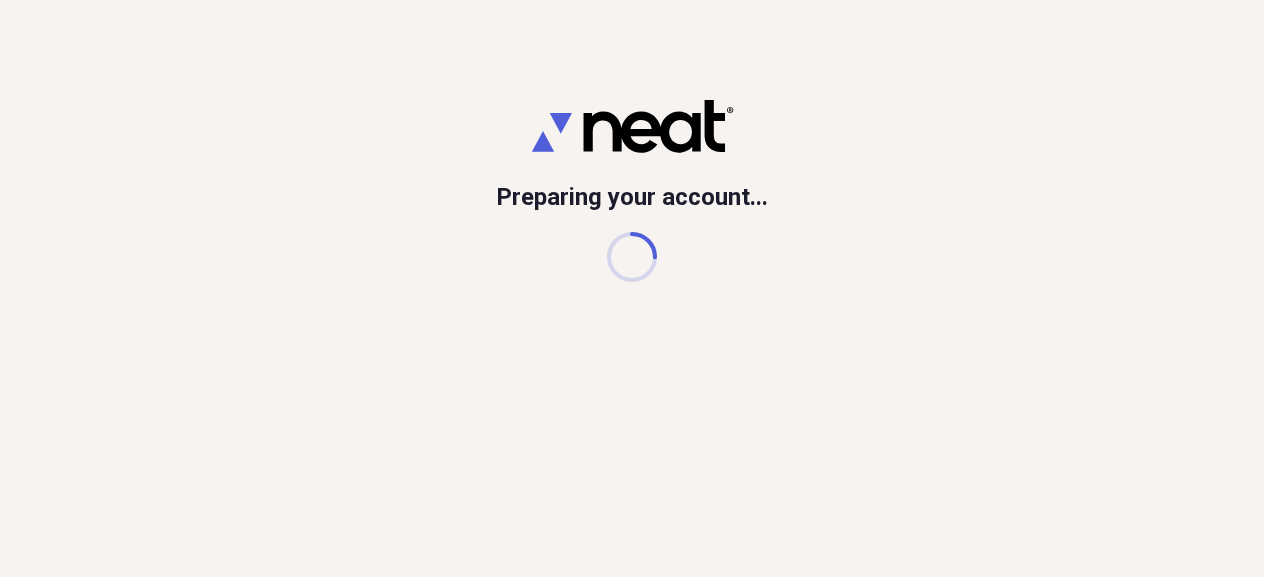 scroll, scrollTop: 0, scrollLeft: 0, axis: both 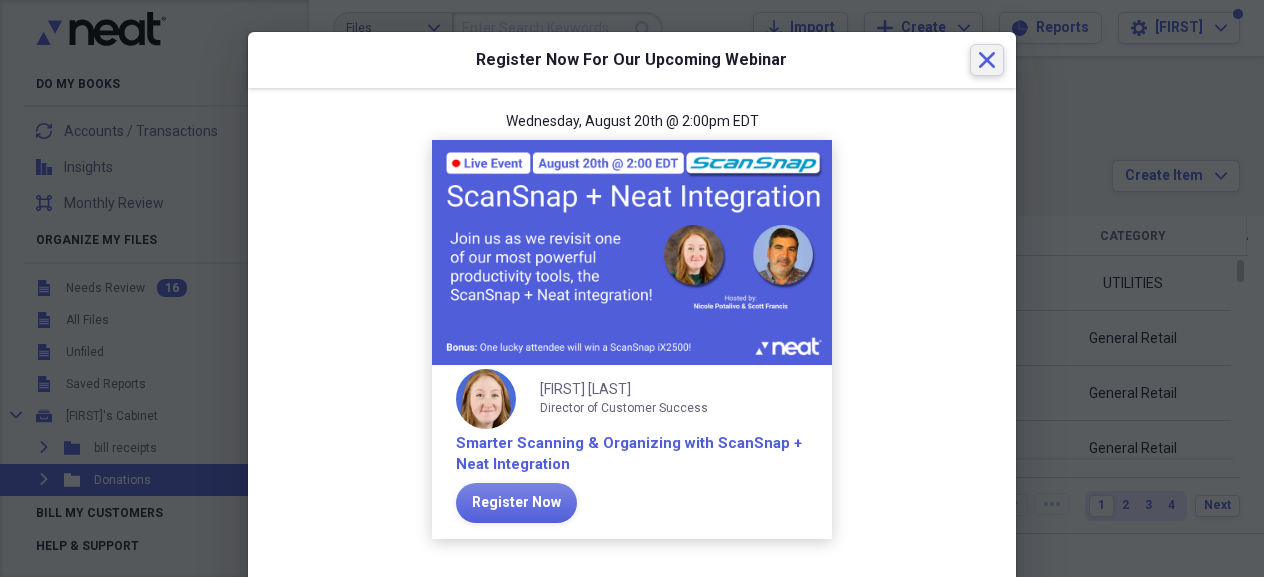 click on "Close" 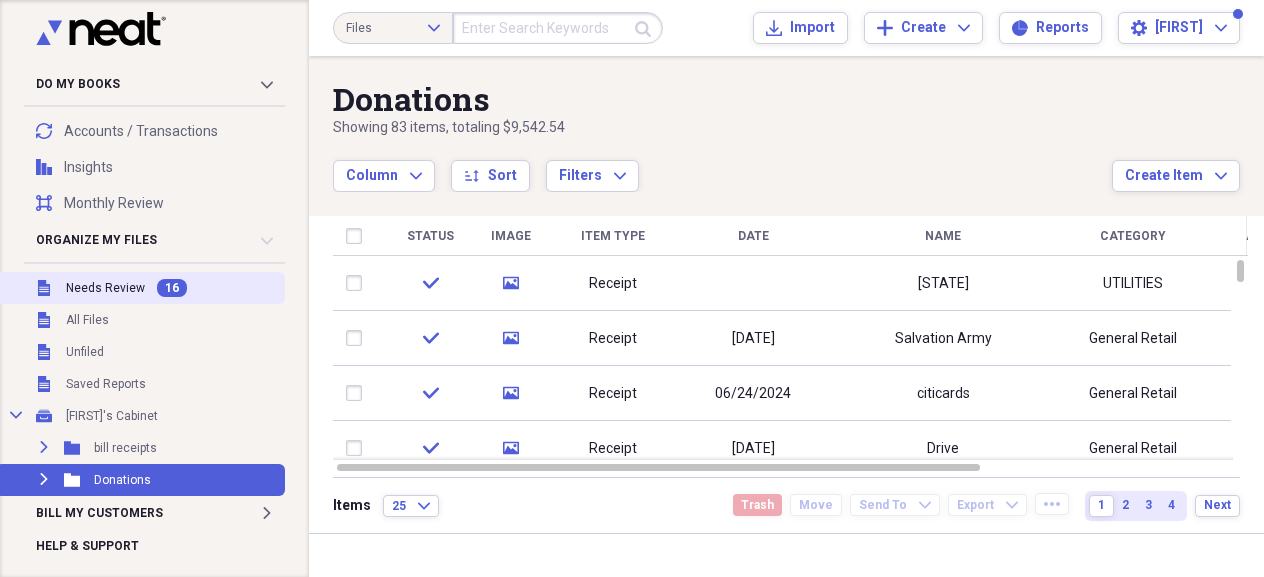 click on "Needs Review" at bounding box center (105, 288) 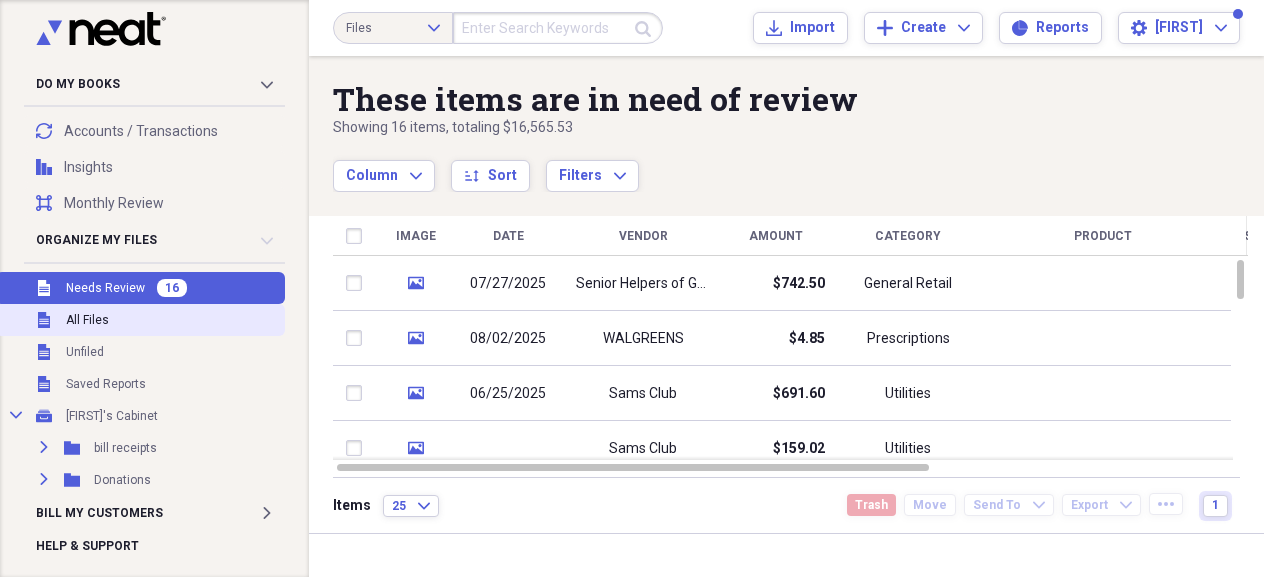 scroll, scrollTop: 100, scrollLeft: 0, axis: vertical 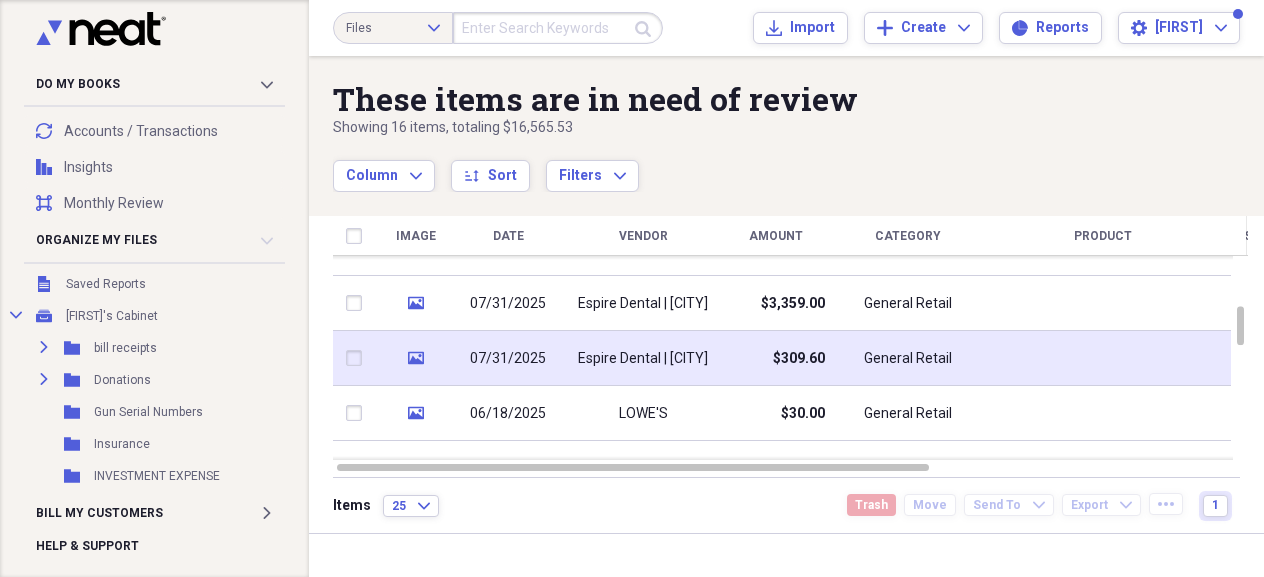 click on "Espire Dental | [CITY]" at bounding box center (643, 359) 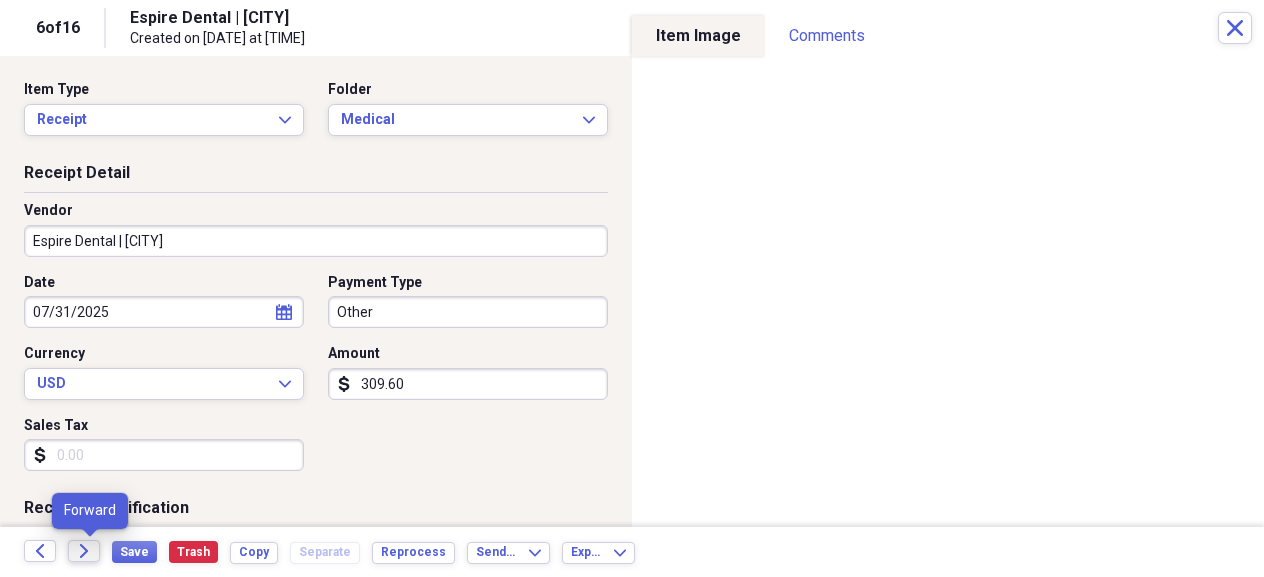click on "Forward" 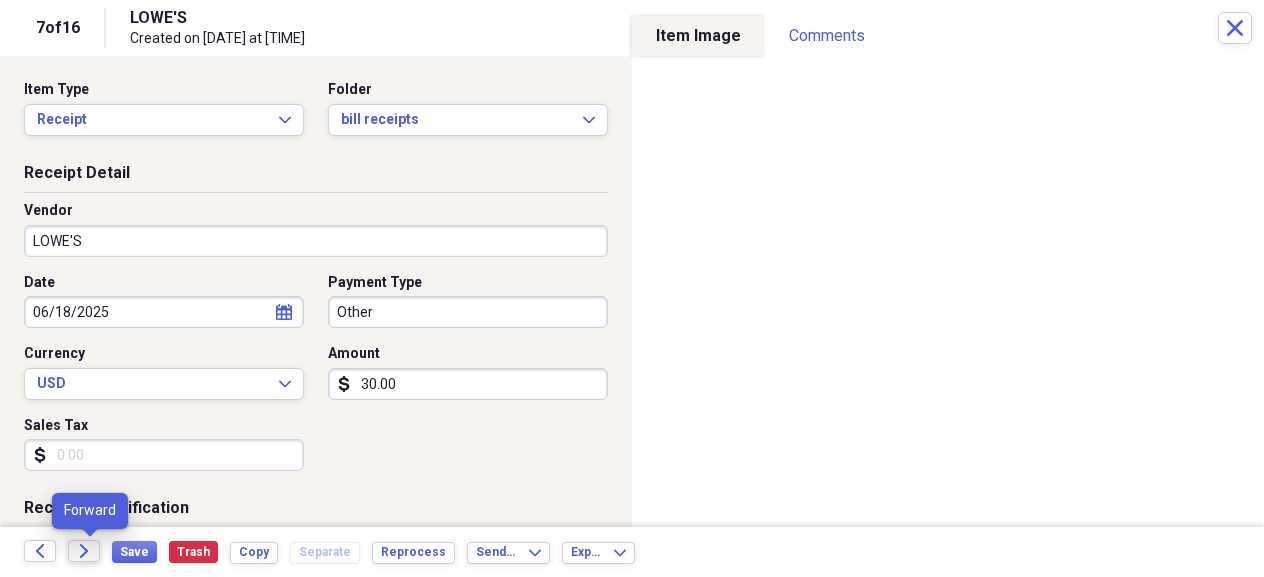 click on "Forward" 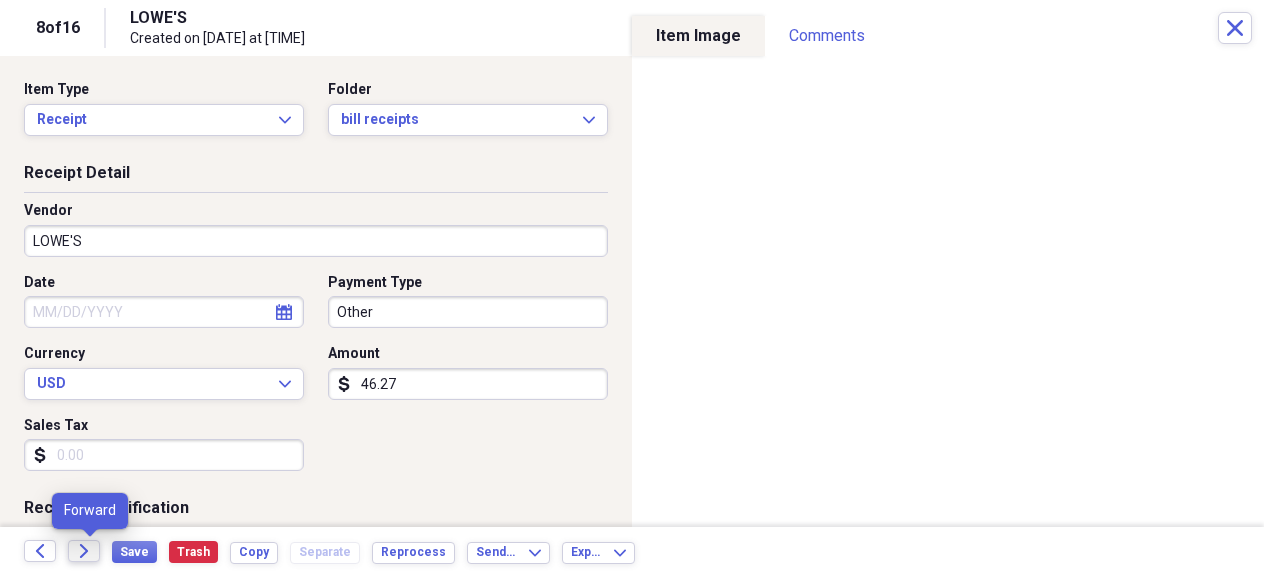 click on "Forward" 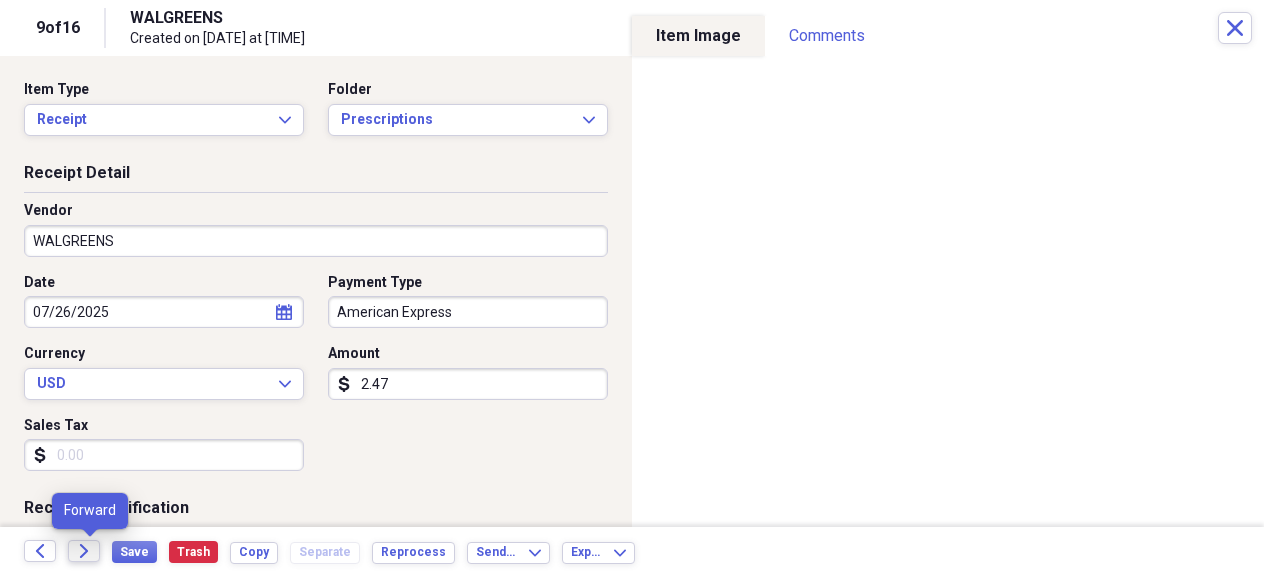click 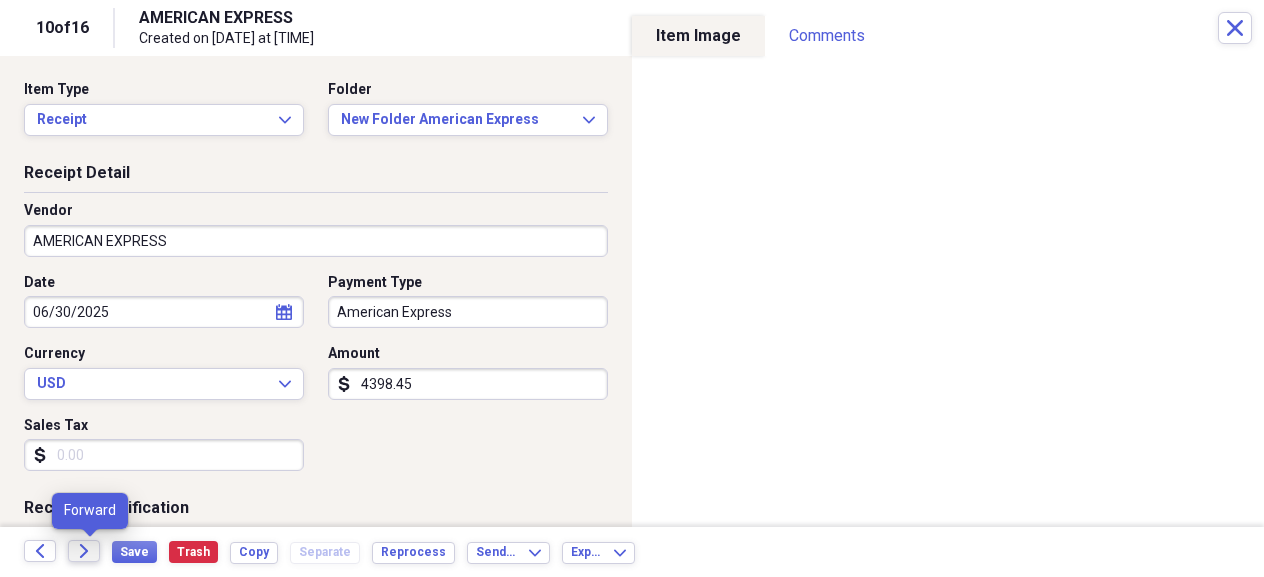 click 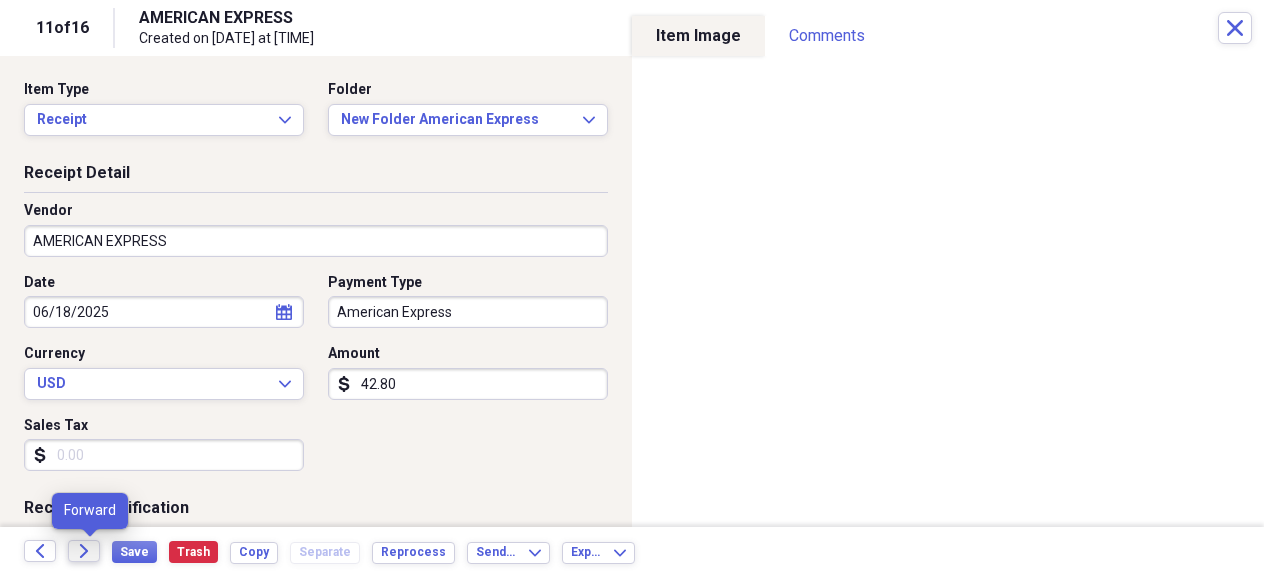 click 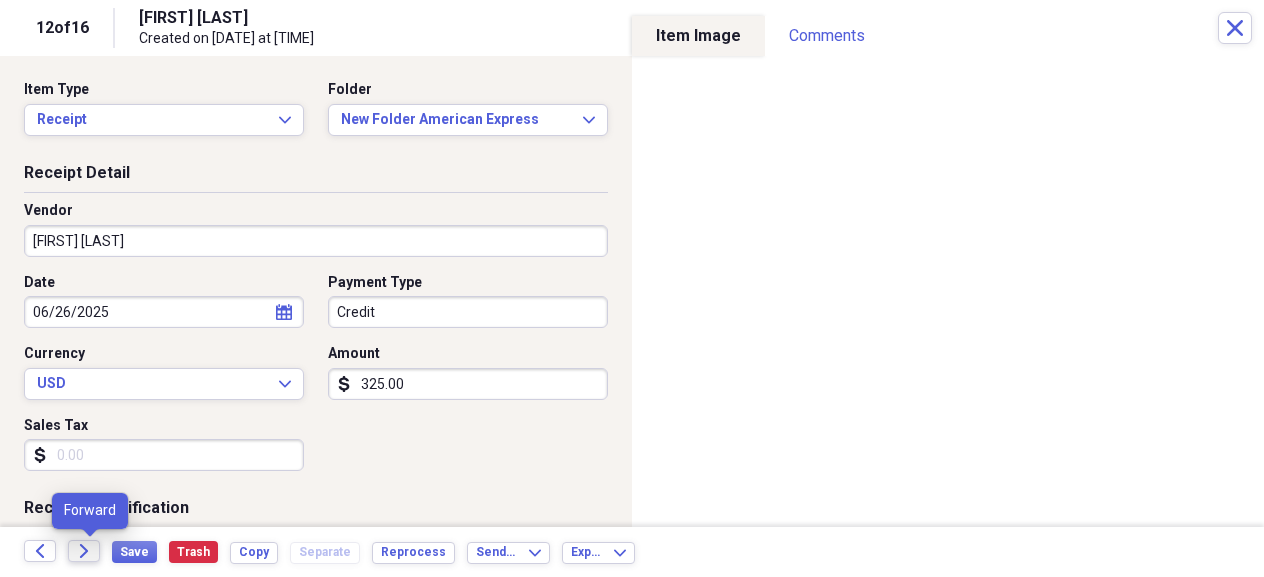 click 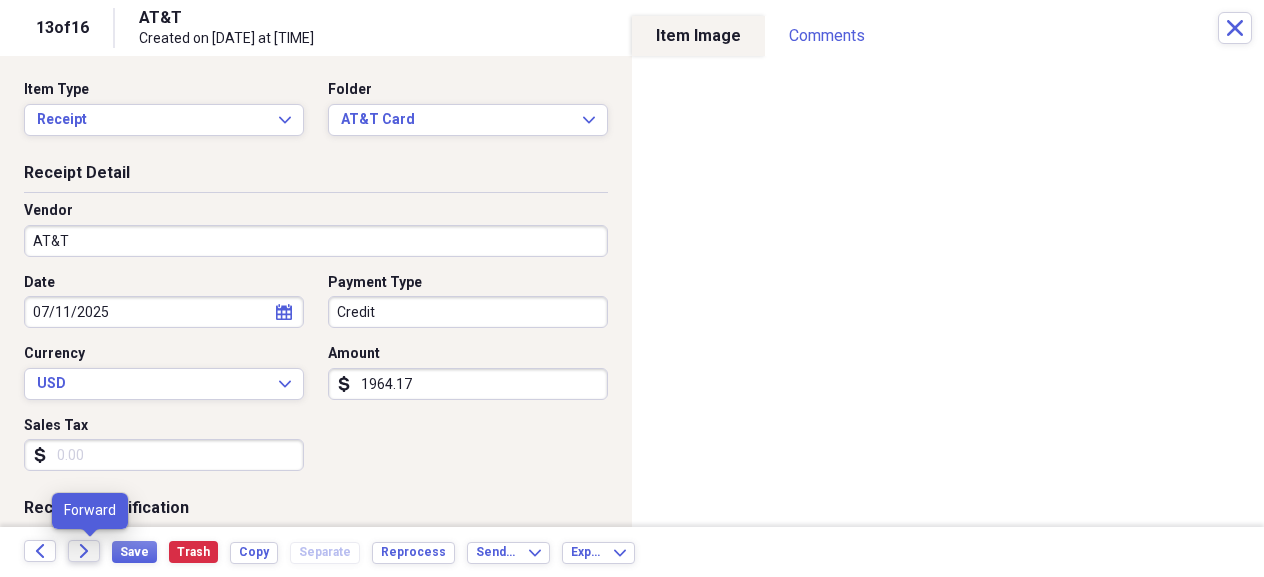 click on "Forward" 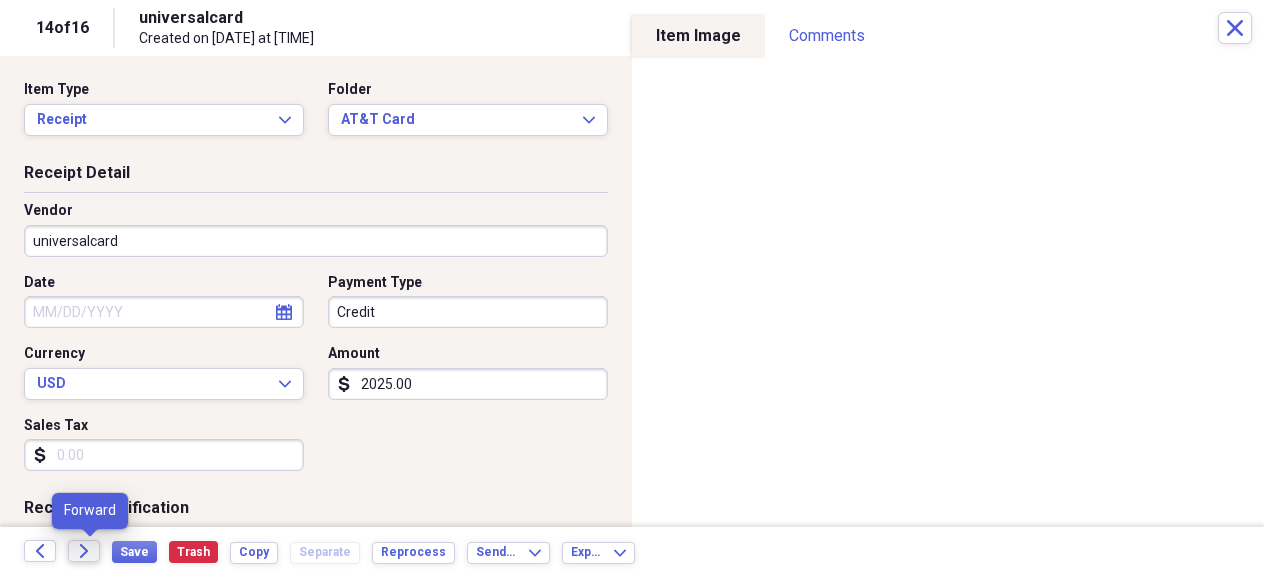 click on "Forward" 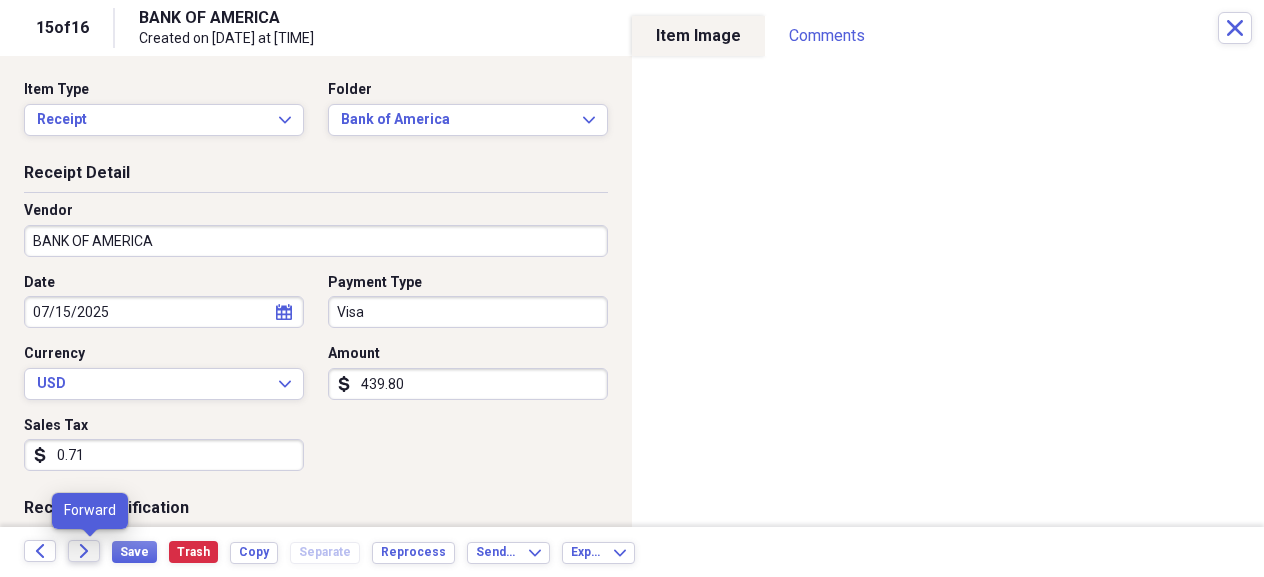click on "Forward" 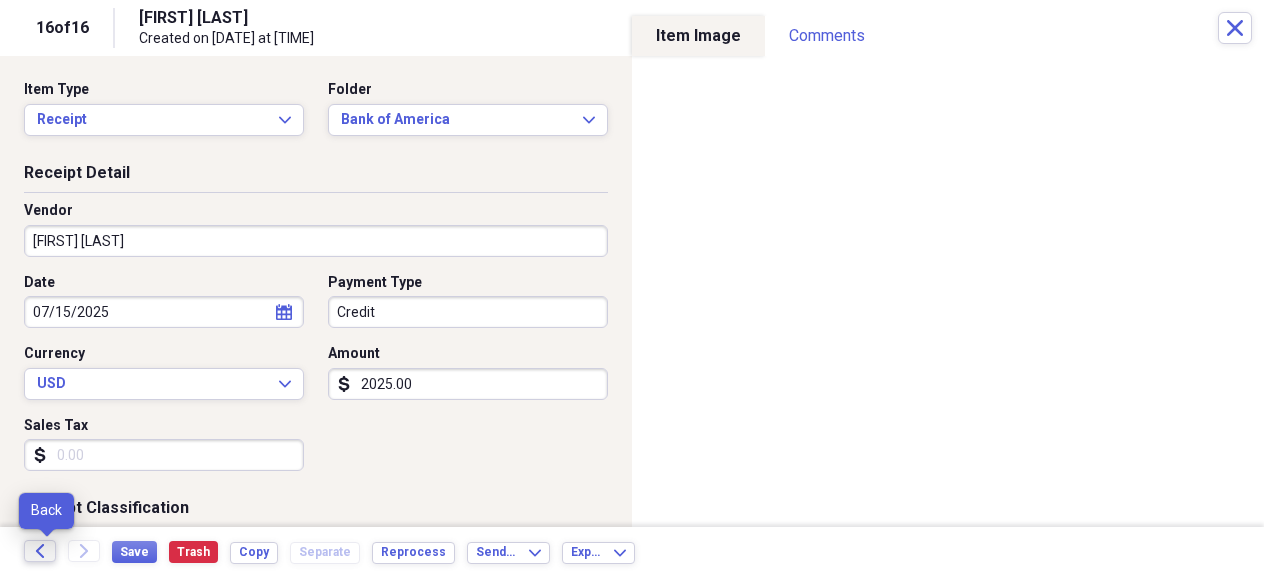 click on "Back" 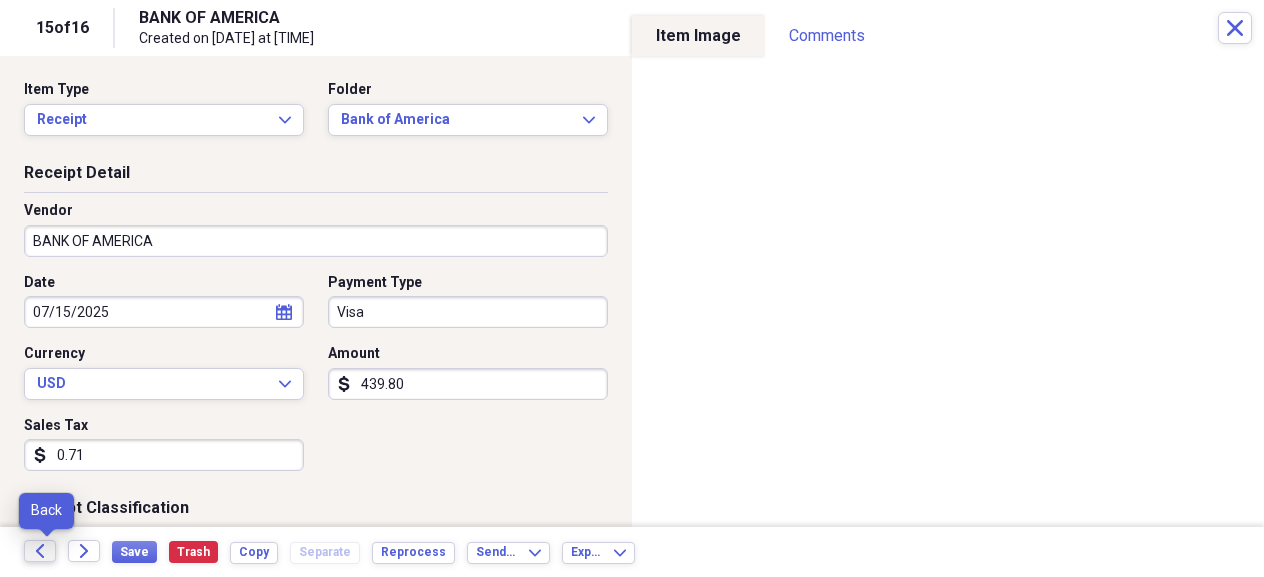 click on "Back" 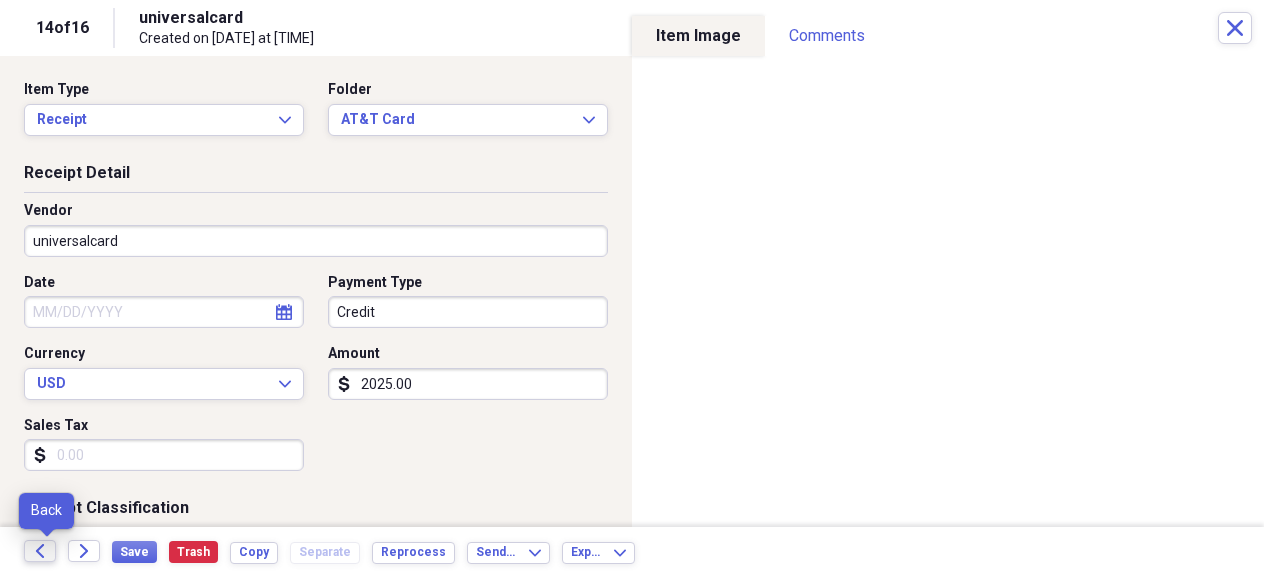 click on "Back" 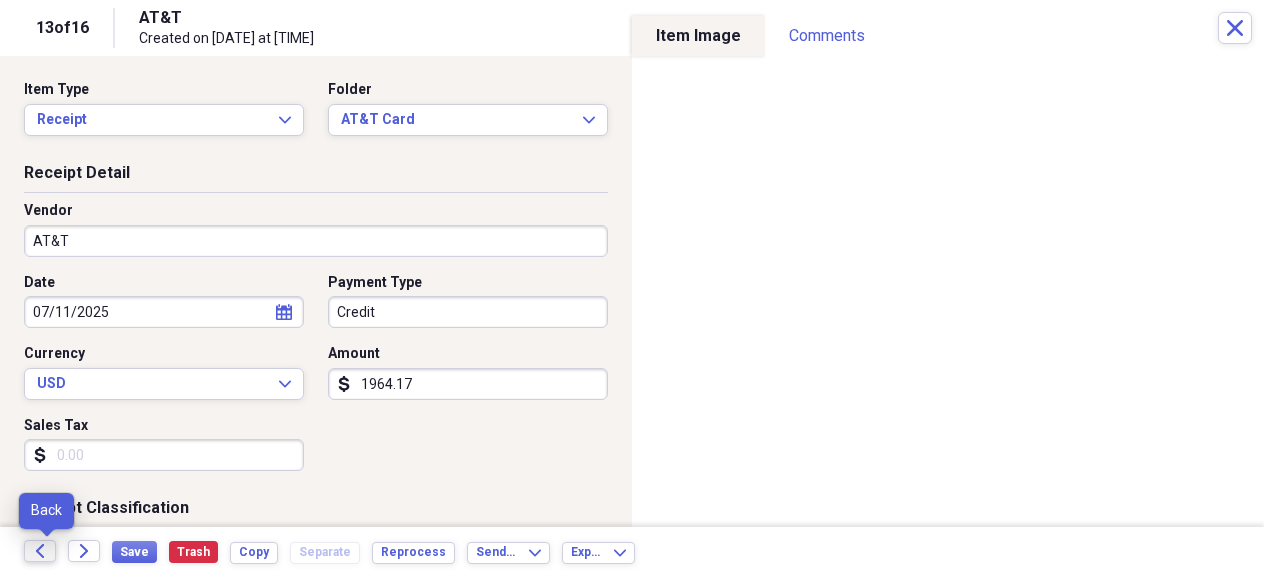 click on "Back" 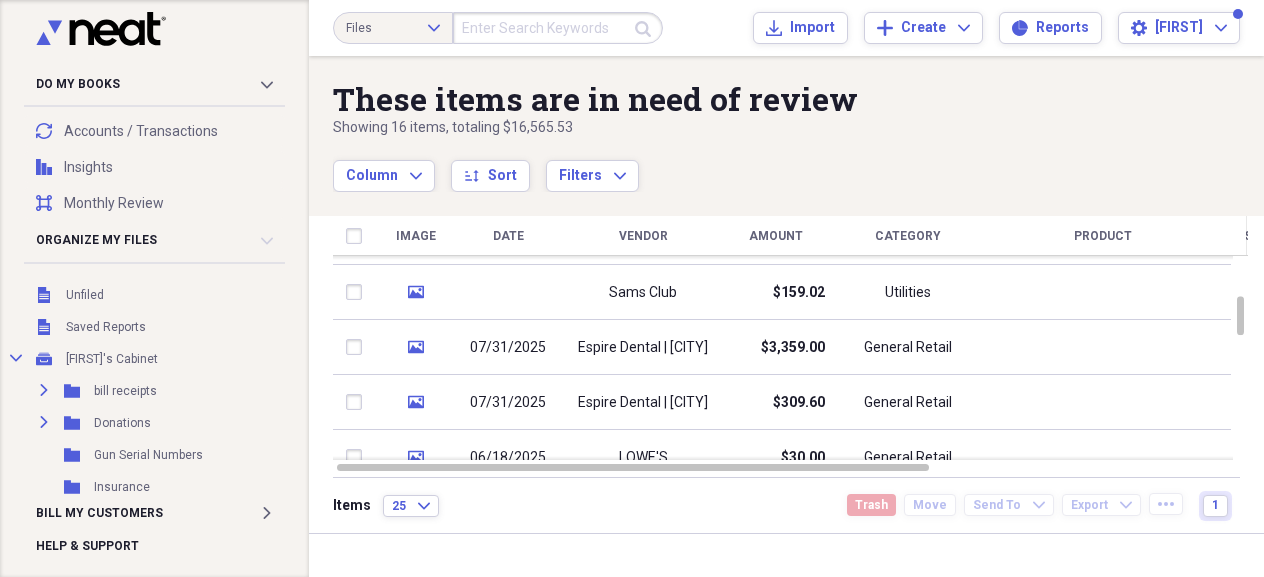 scroll, scrollTop: 0, scrollLeft: 0, axis: both 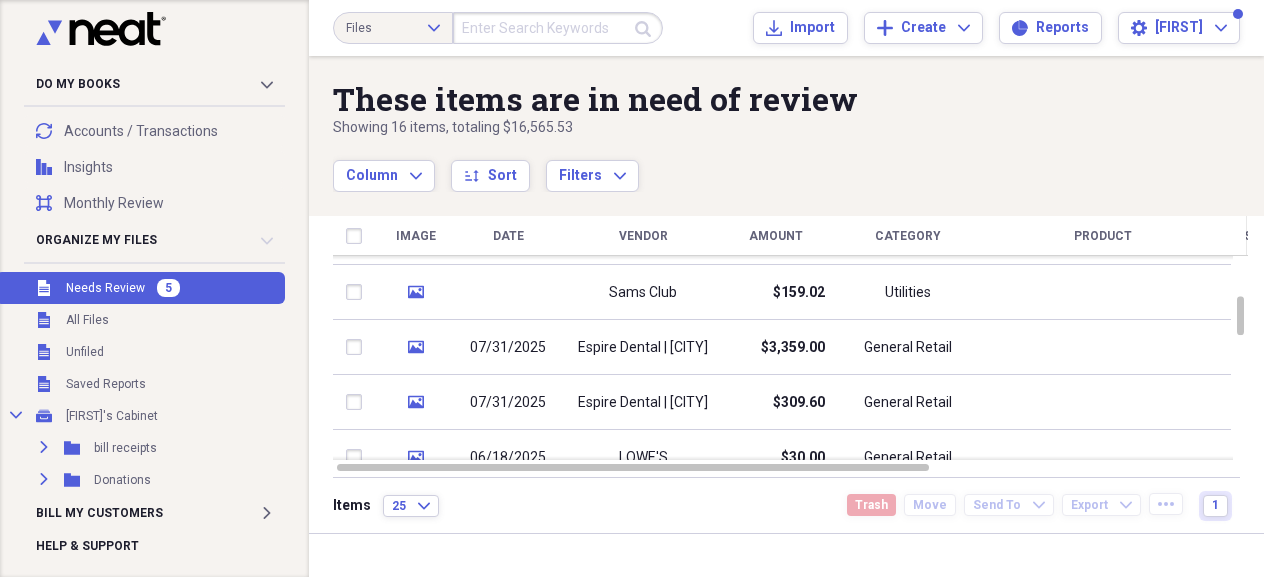 click on "Unfiled Needs Review 5" at bounding box center [140, 288] 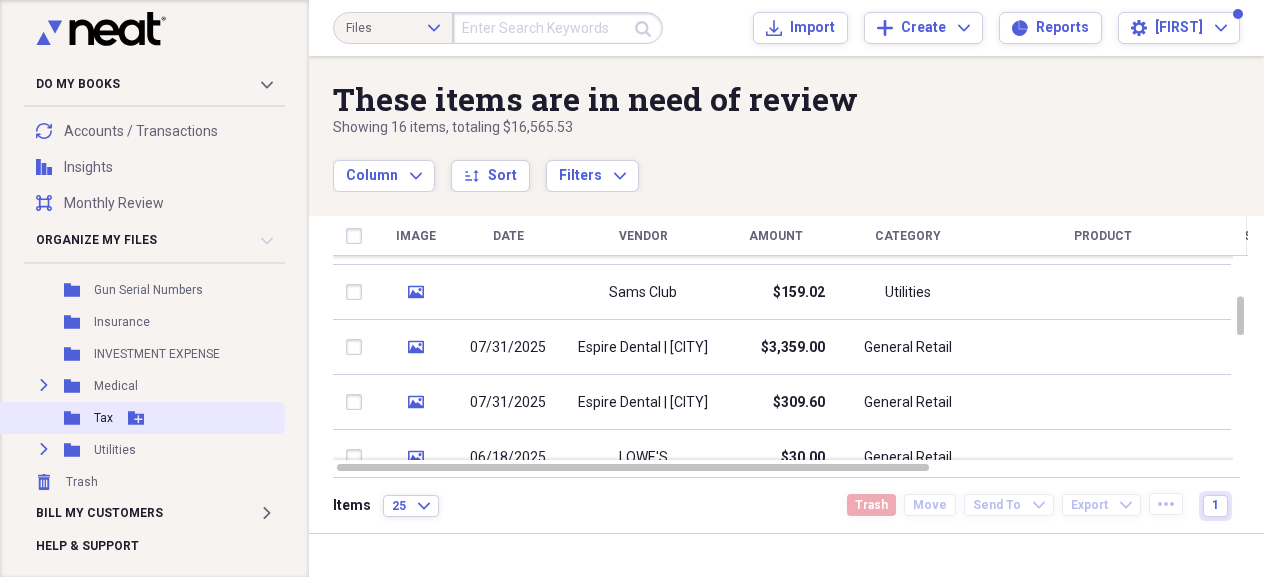 scroll, scrollTop: 223, scrollLeft: 0, axis: vertical 